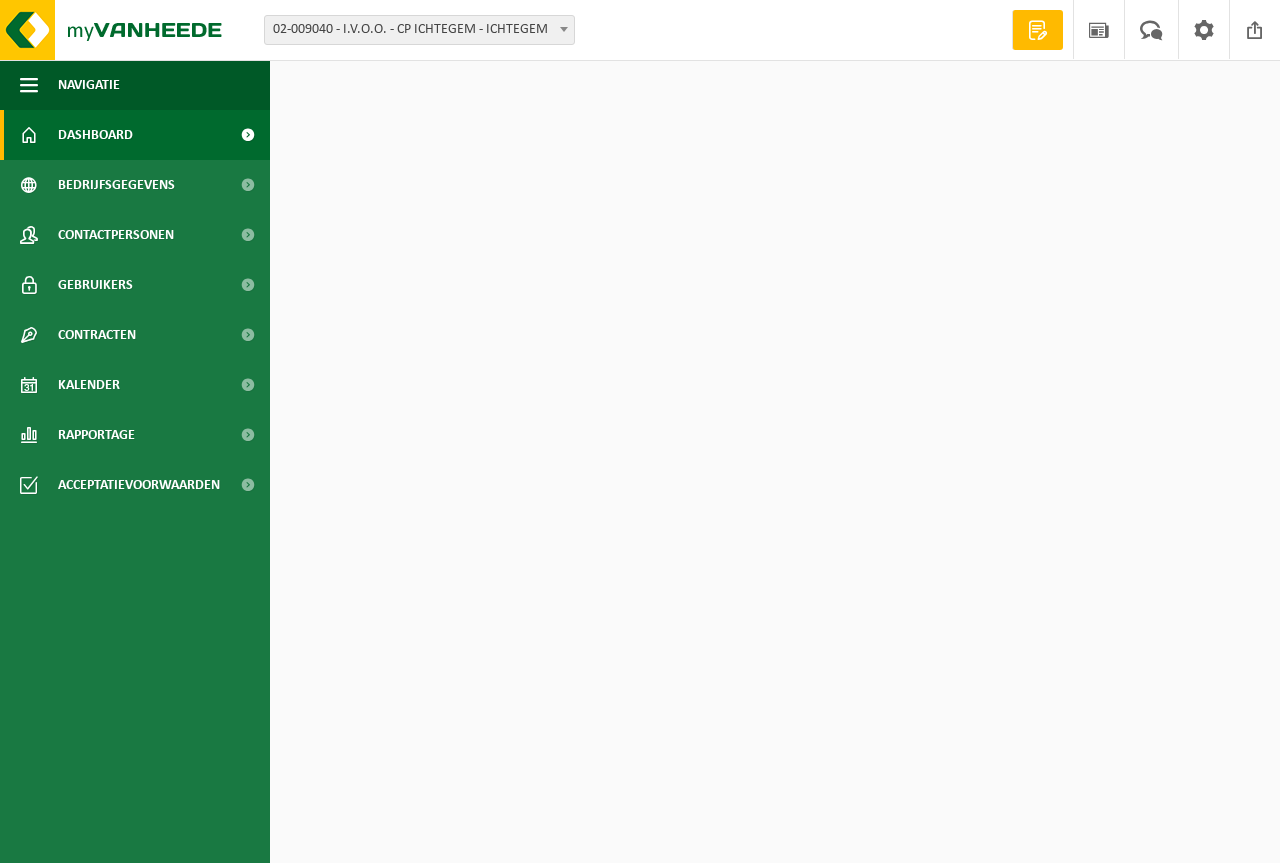 scroll, scrollTop: 0, scrollLeft: 0, axis: both 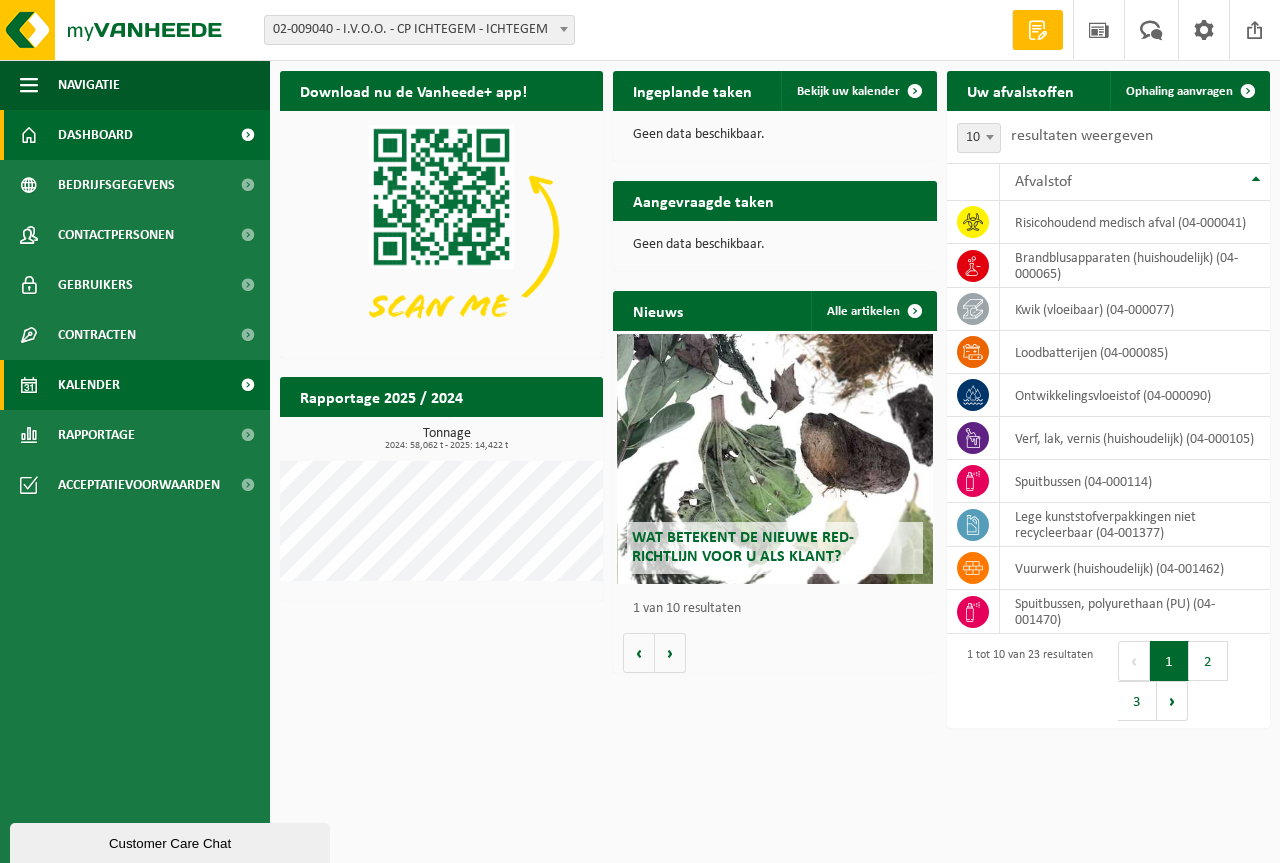 click on "Kalender" at bounding box center (89, 385) 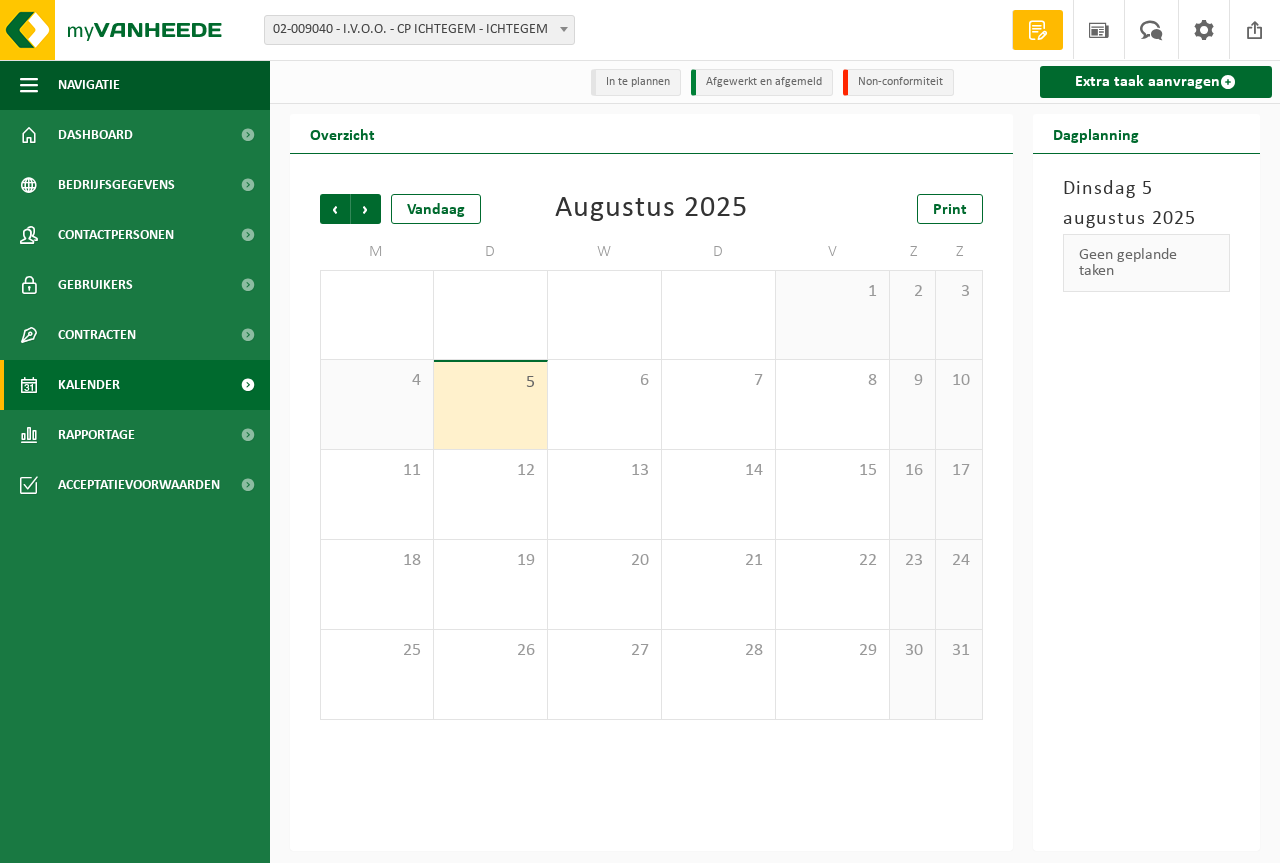 scroll, scrollTop: 0, scrollLeft: 0, axis: both 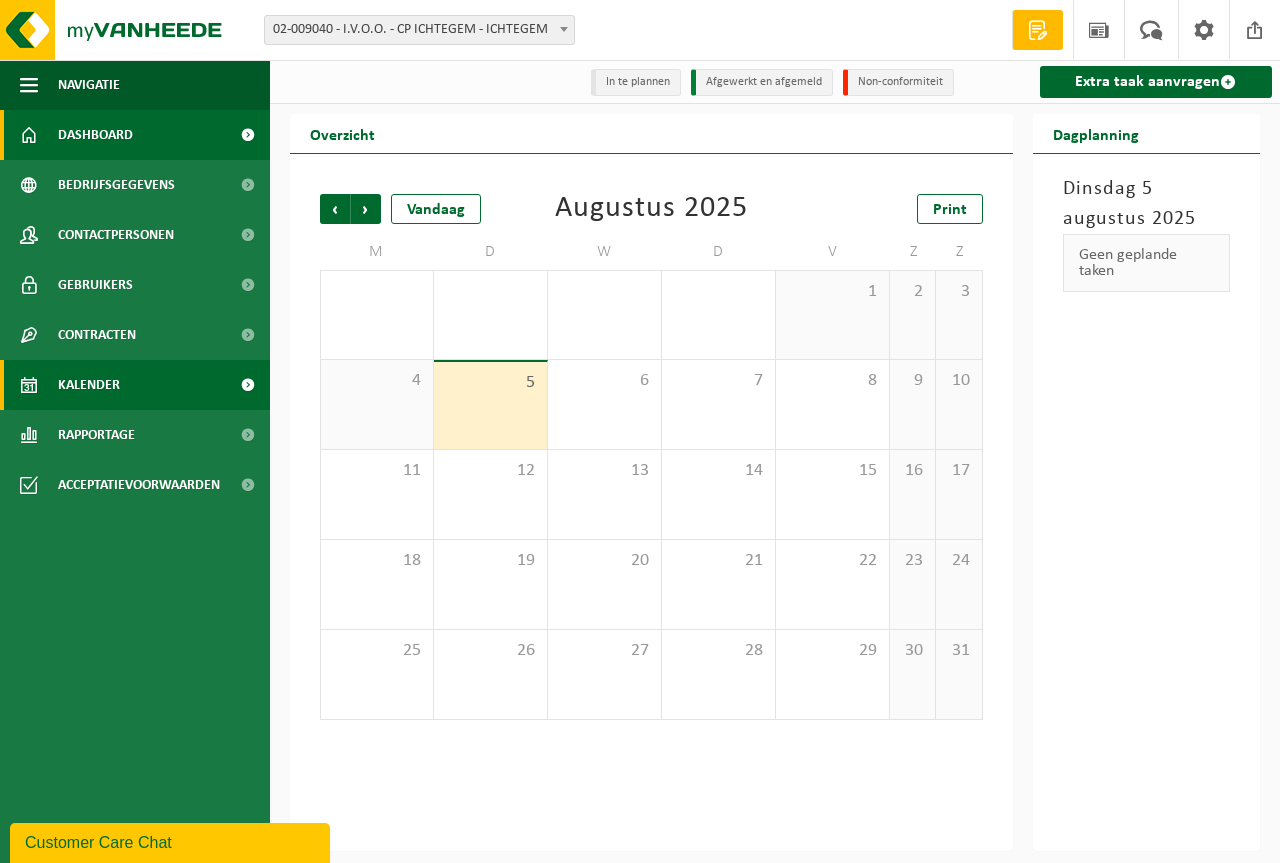 click on "Dashboard" at bounding box center [135, 135] 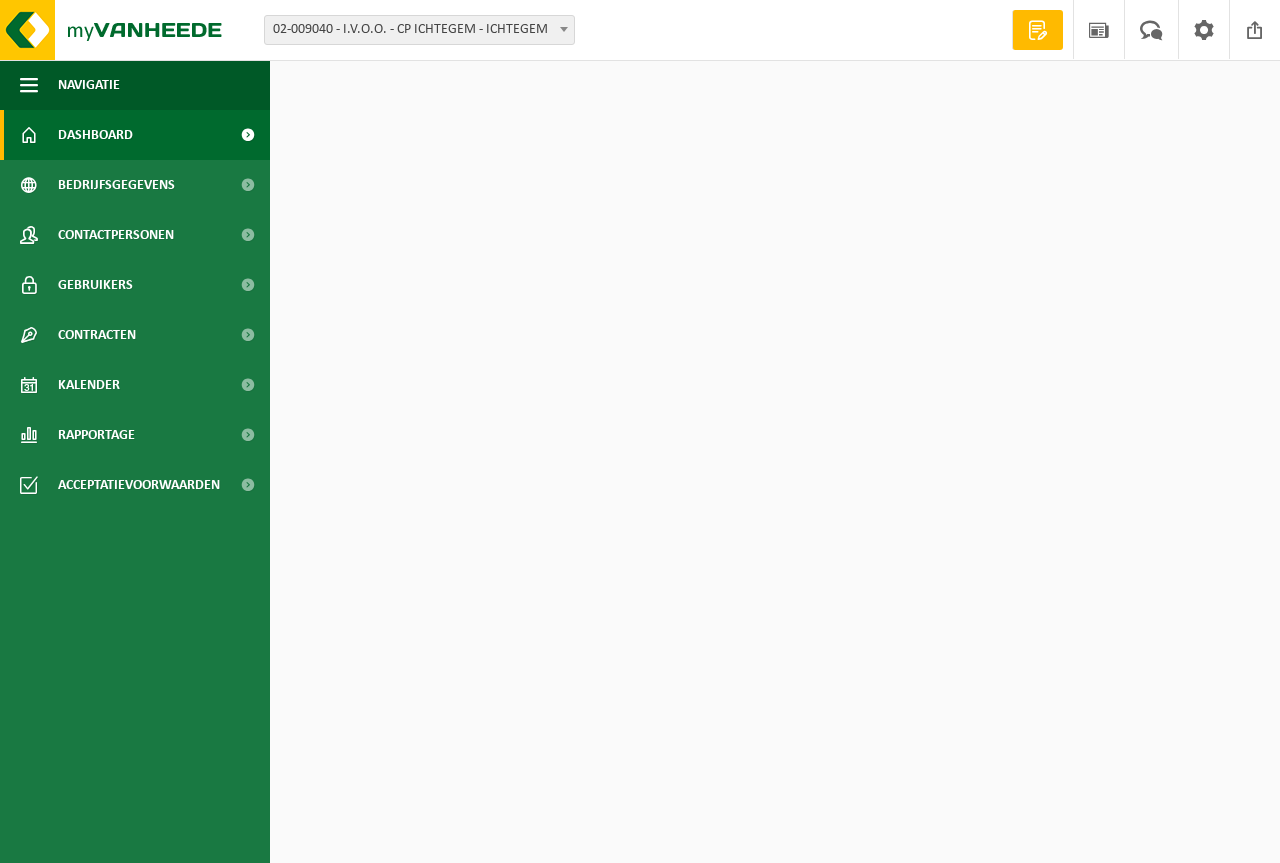scroll, scrollTop: 0, scrollLeft: 0, axis: both 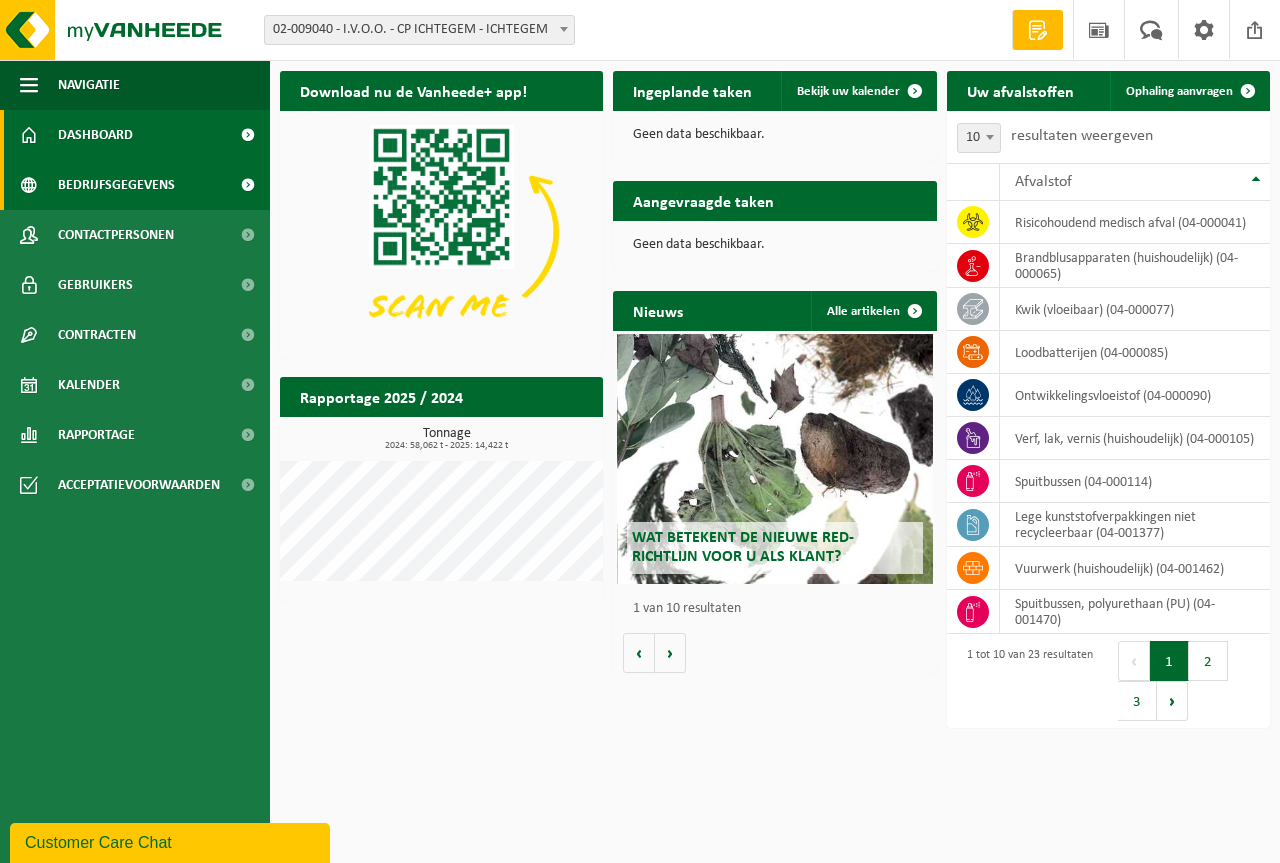 click at bounding box center [247, 185] 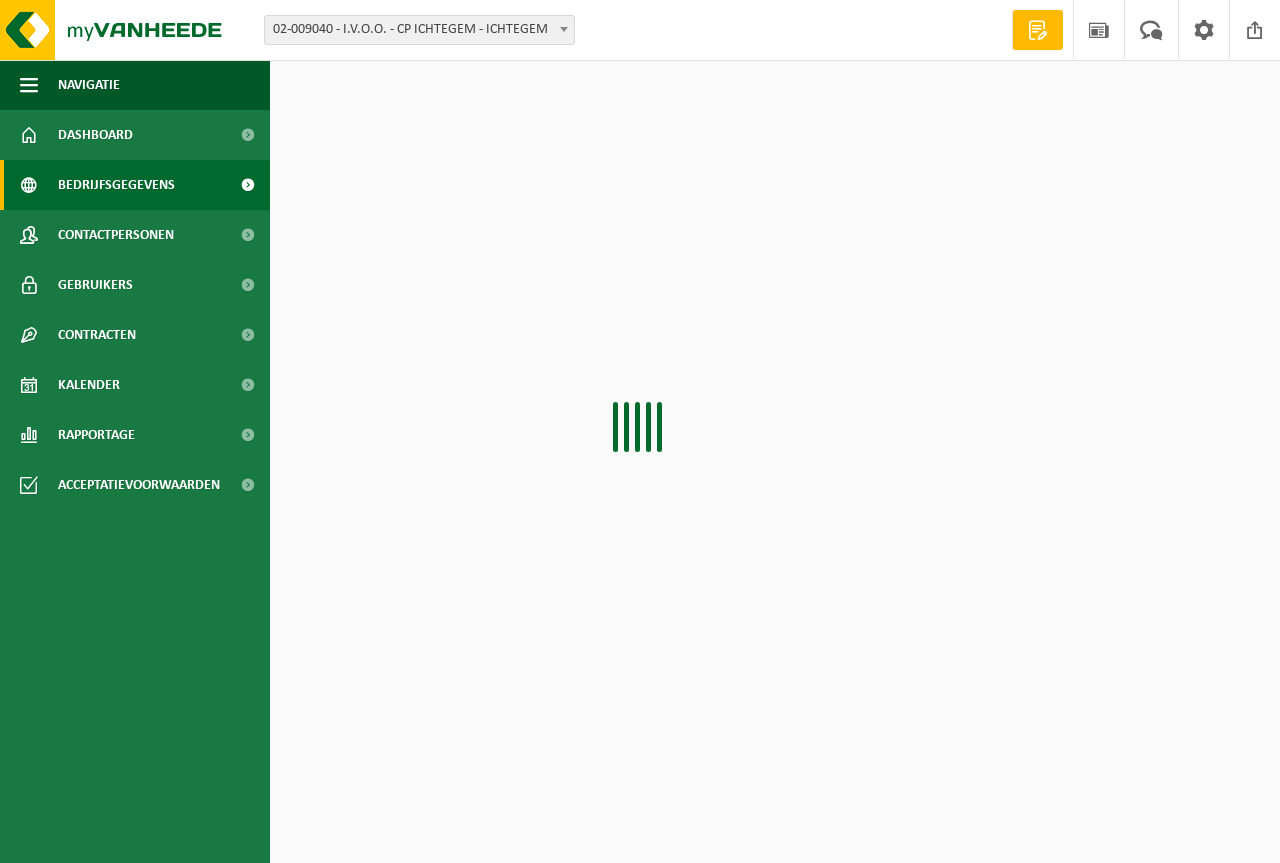 scroll, scrollTop: 0, scrollLeft: 0, axis: both 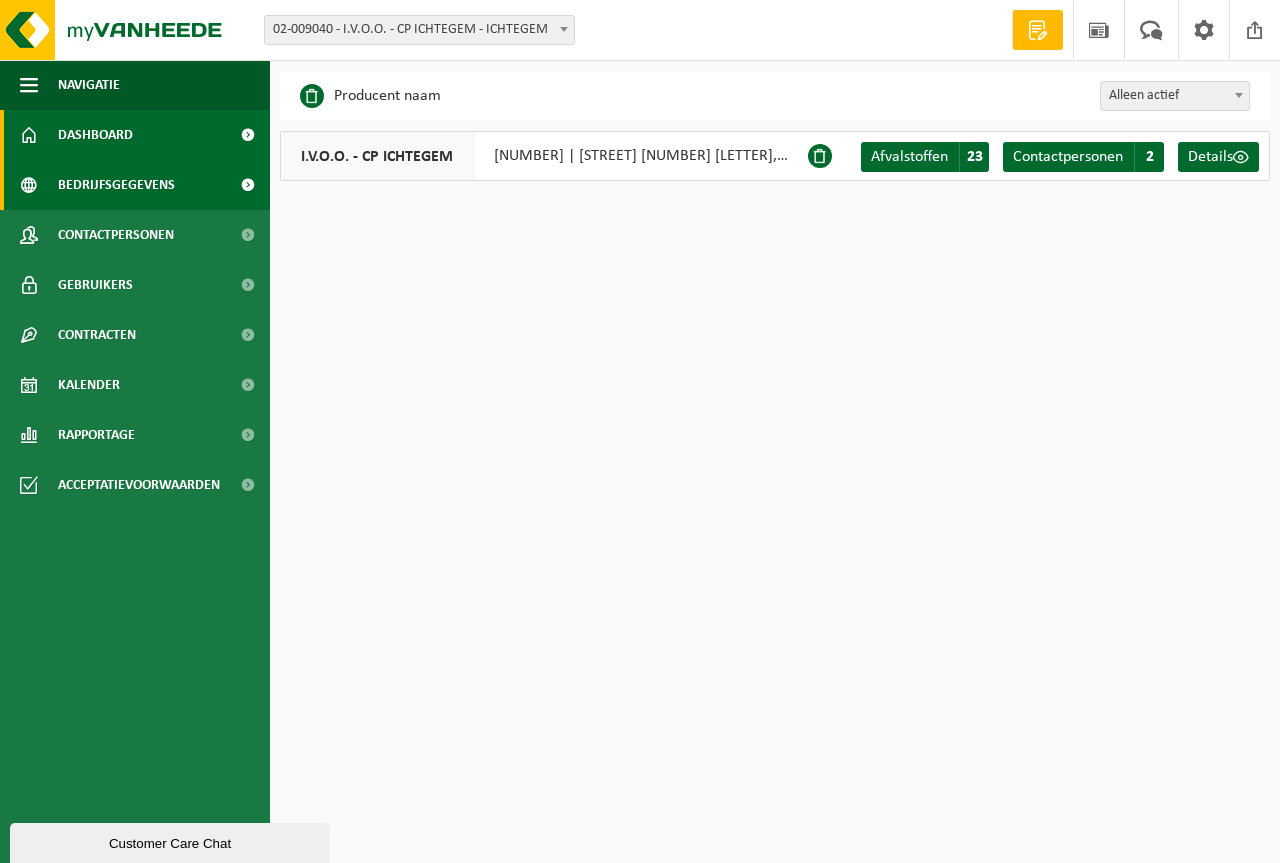 click on "Dashboard" at bounding box center (135, 135) 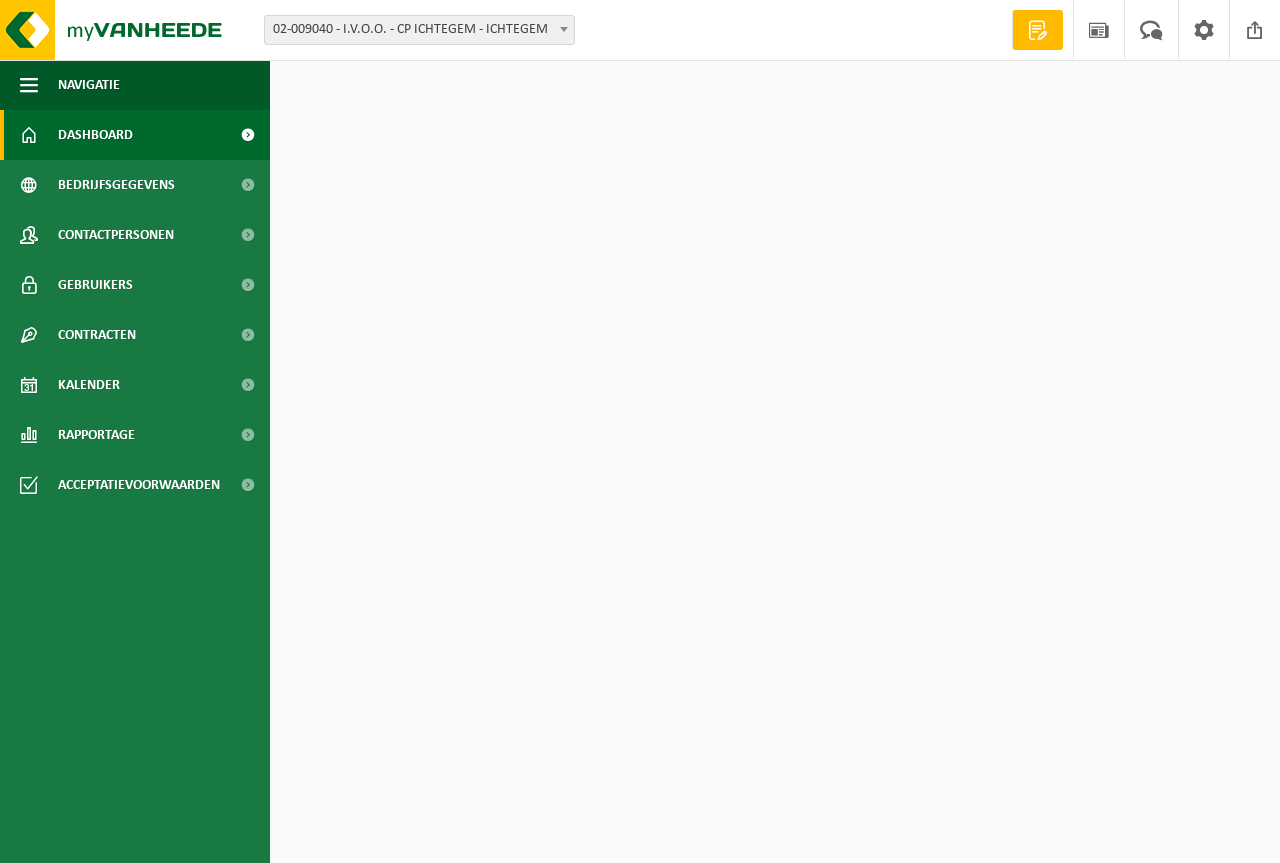 scroll, scrollTop: 0, scrollLeft: 0, axis: both 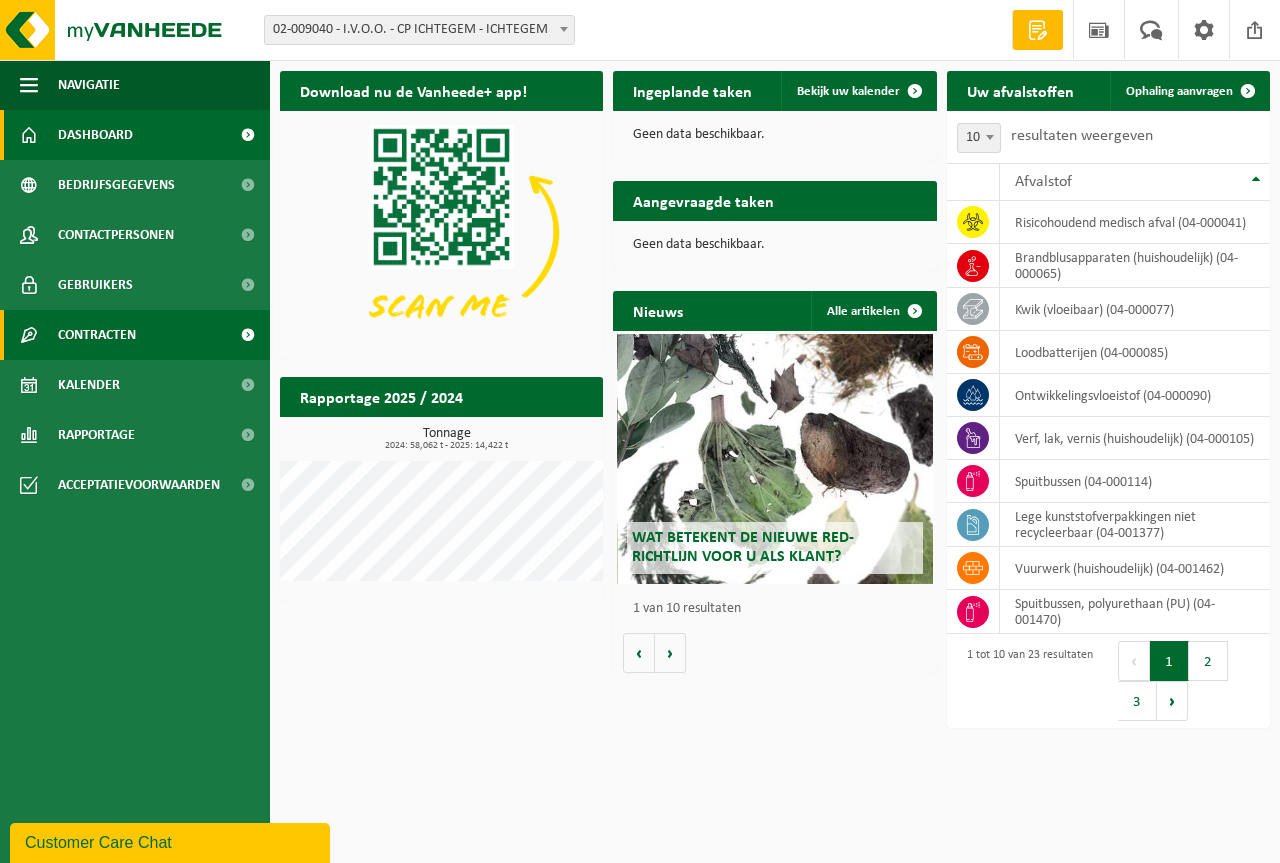 click on "Contracten" at bounding box center (97, 335) 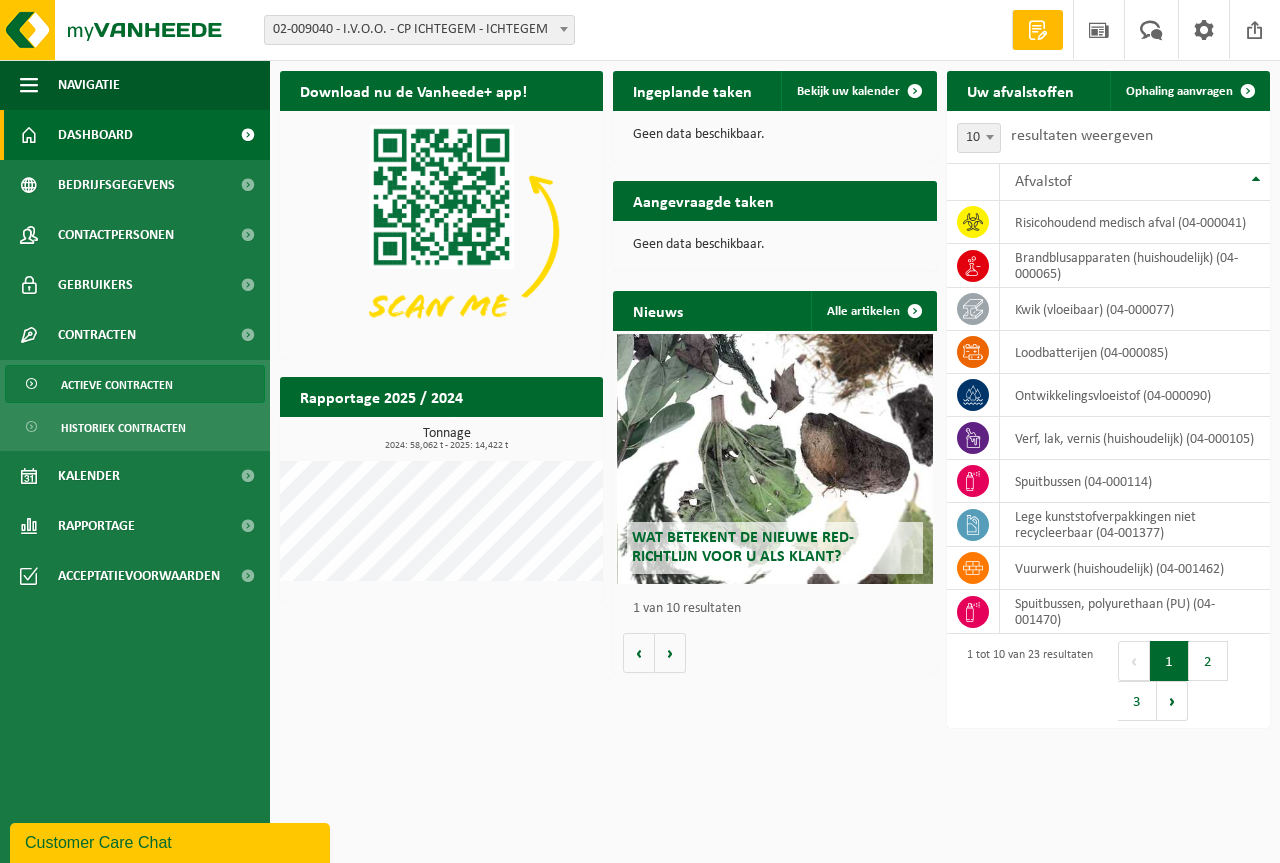 click on "Actieve contracten" at bounding box center (117, 385) 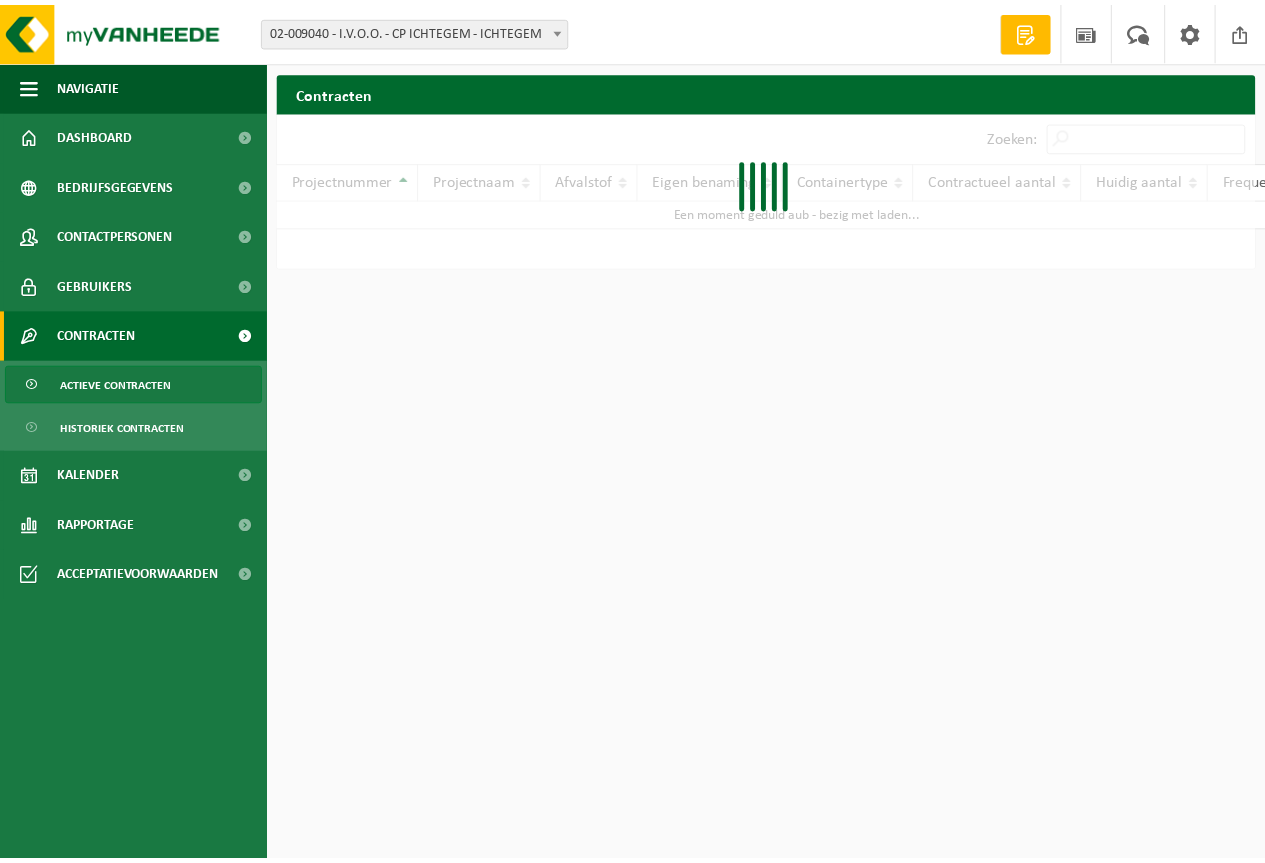 scroll, scrollTop: 0, scrollLeft: 0, axis: both 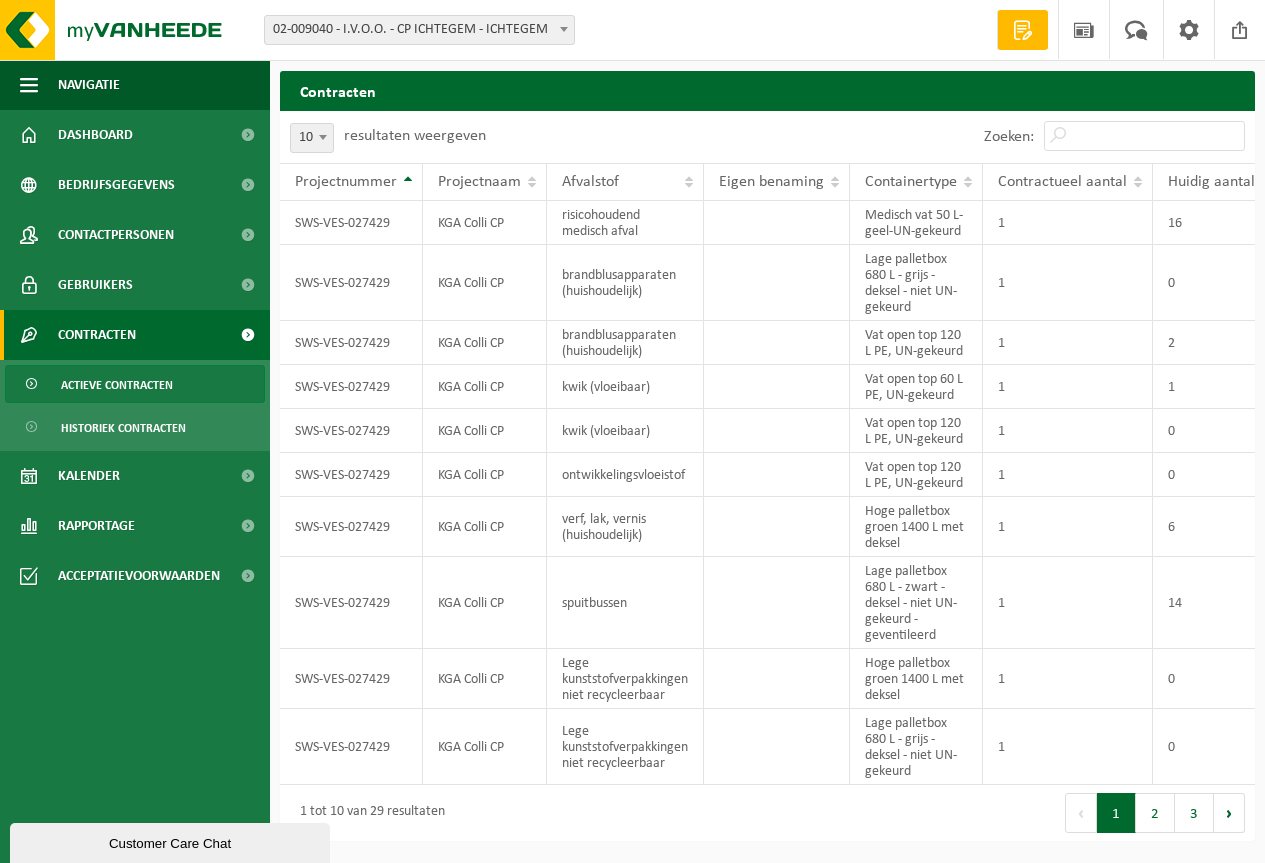 click on "Actieve contracten" at bounding box center [117, 385] 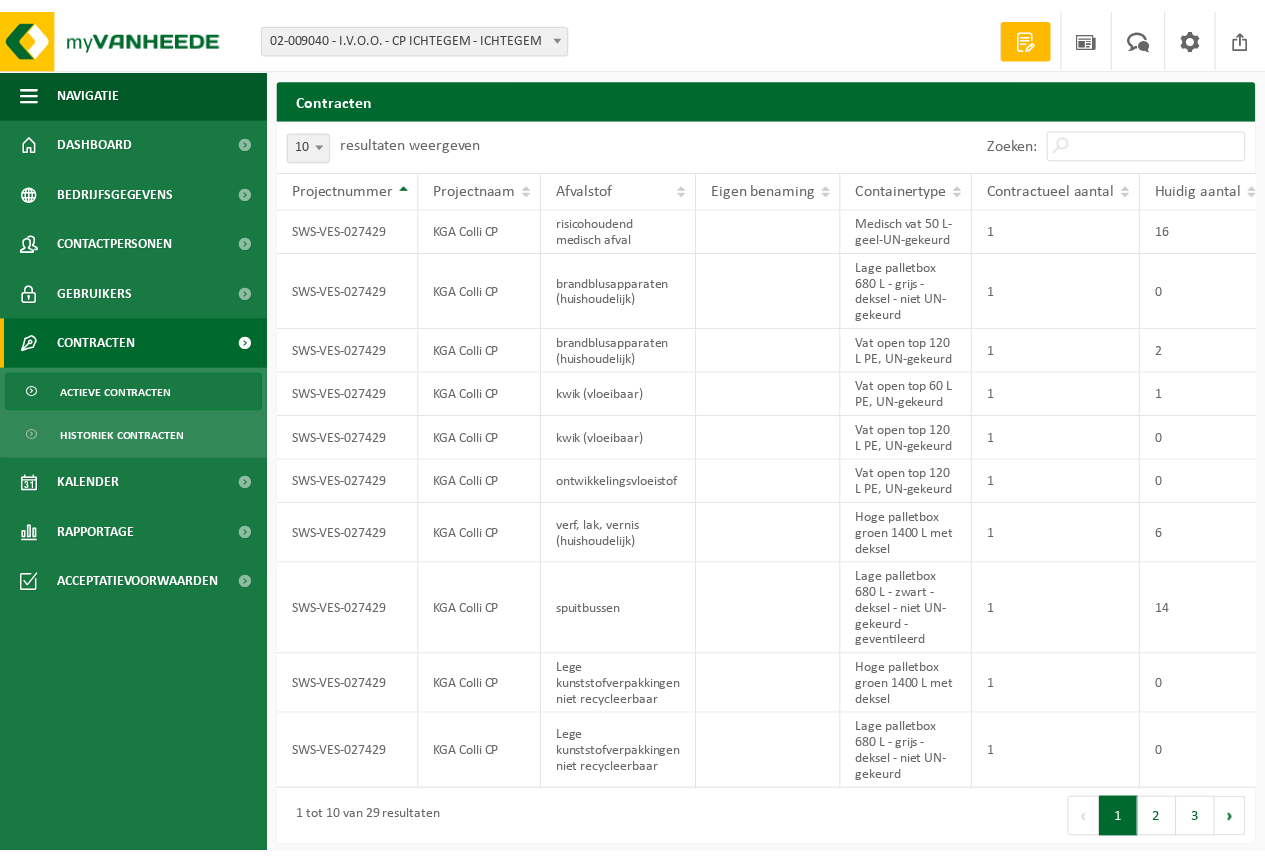 scroll, scrollTop: 0, scrollLeft: 0, axis: both 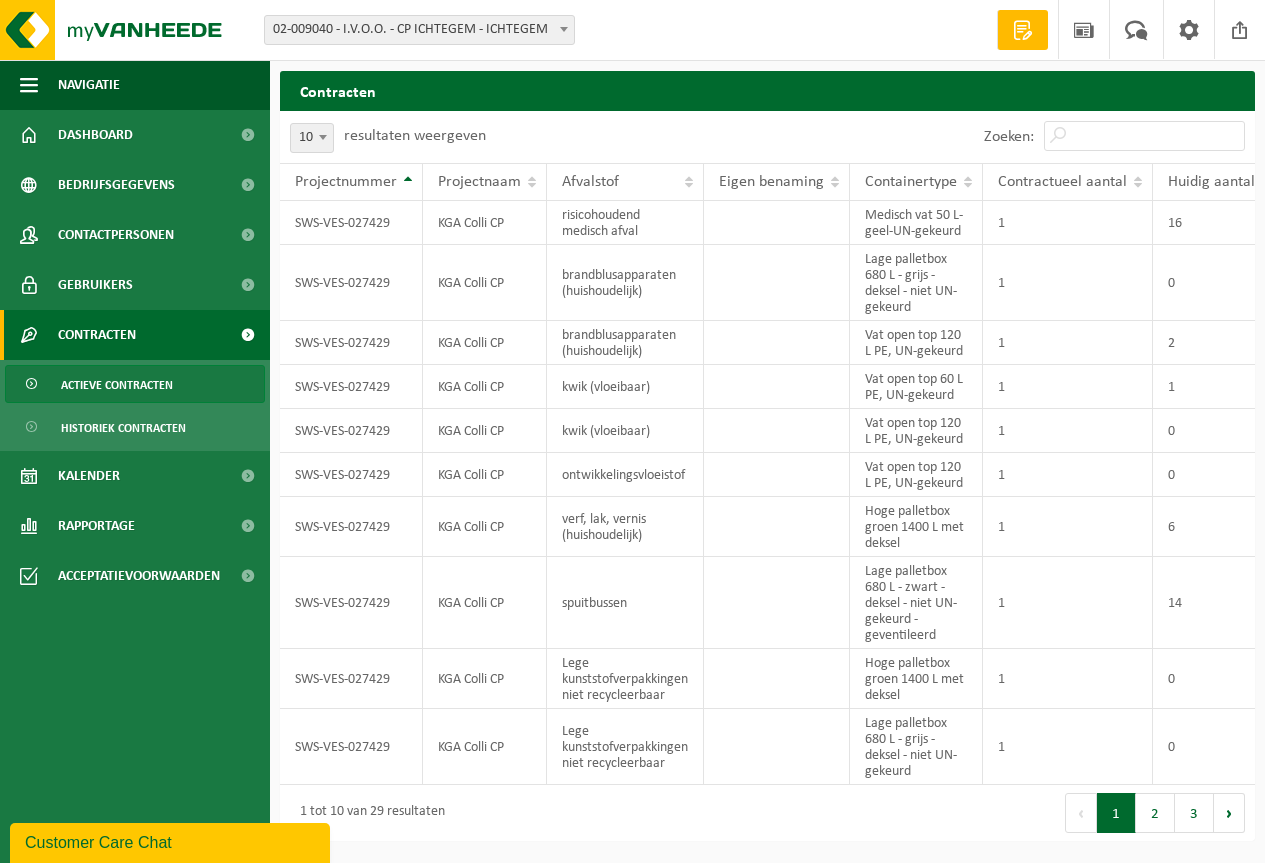 click on "Contracten" at bounding box center [97, 335] 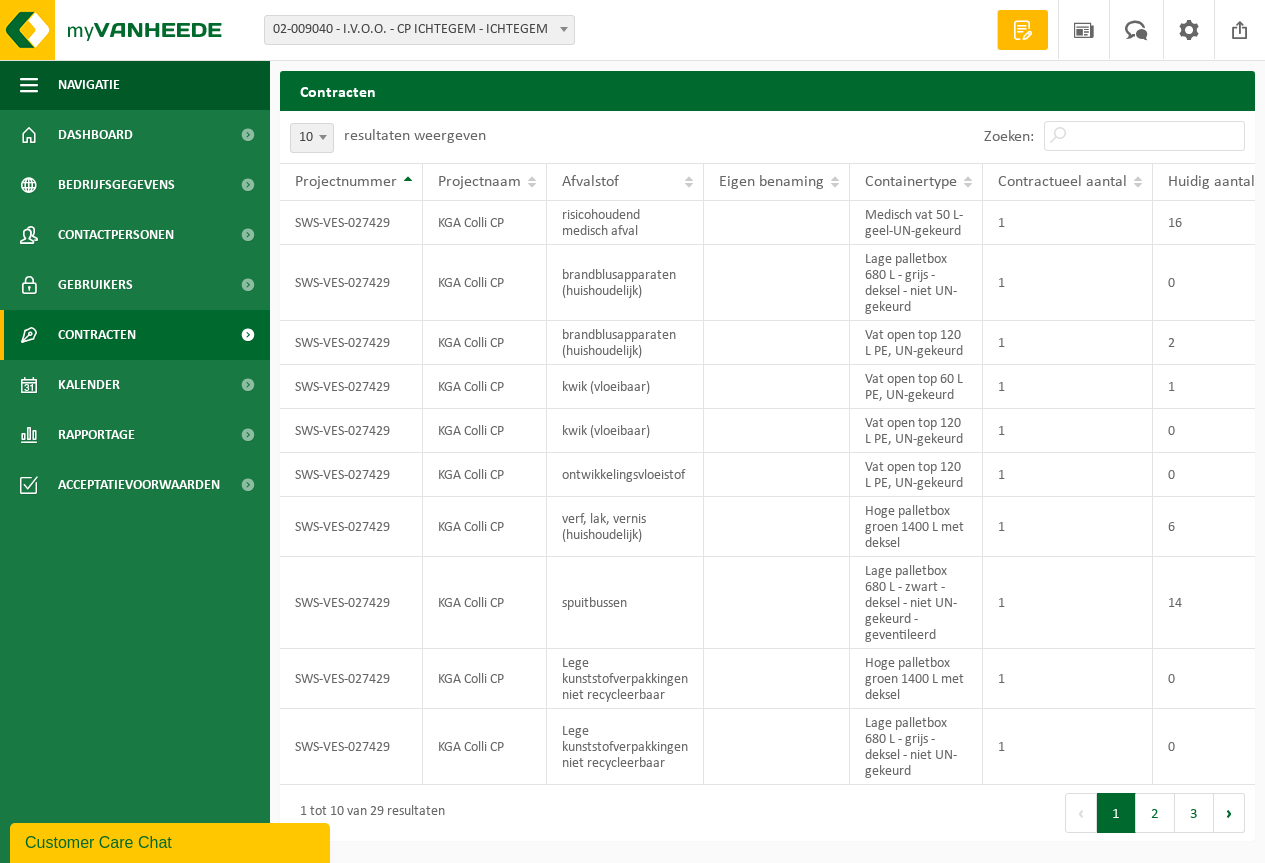 click at bounding box center (1023, 30) 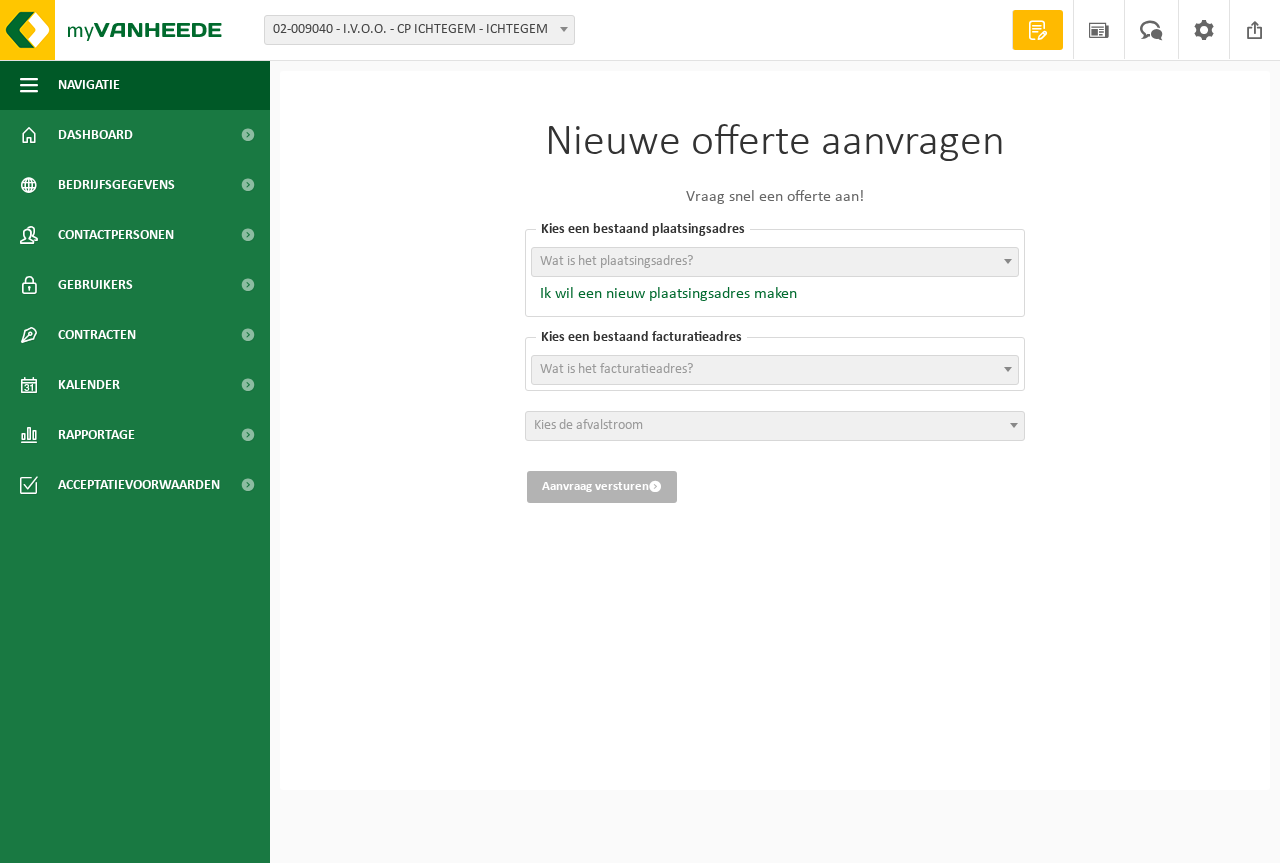 scroll, scrollTop: 0, scrollLeft: 0, axis: both 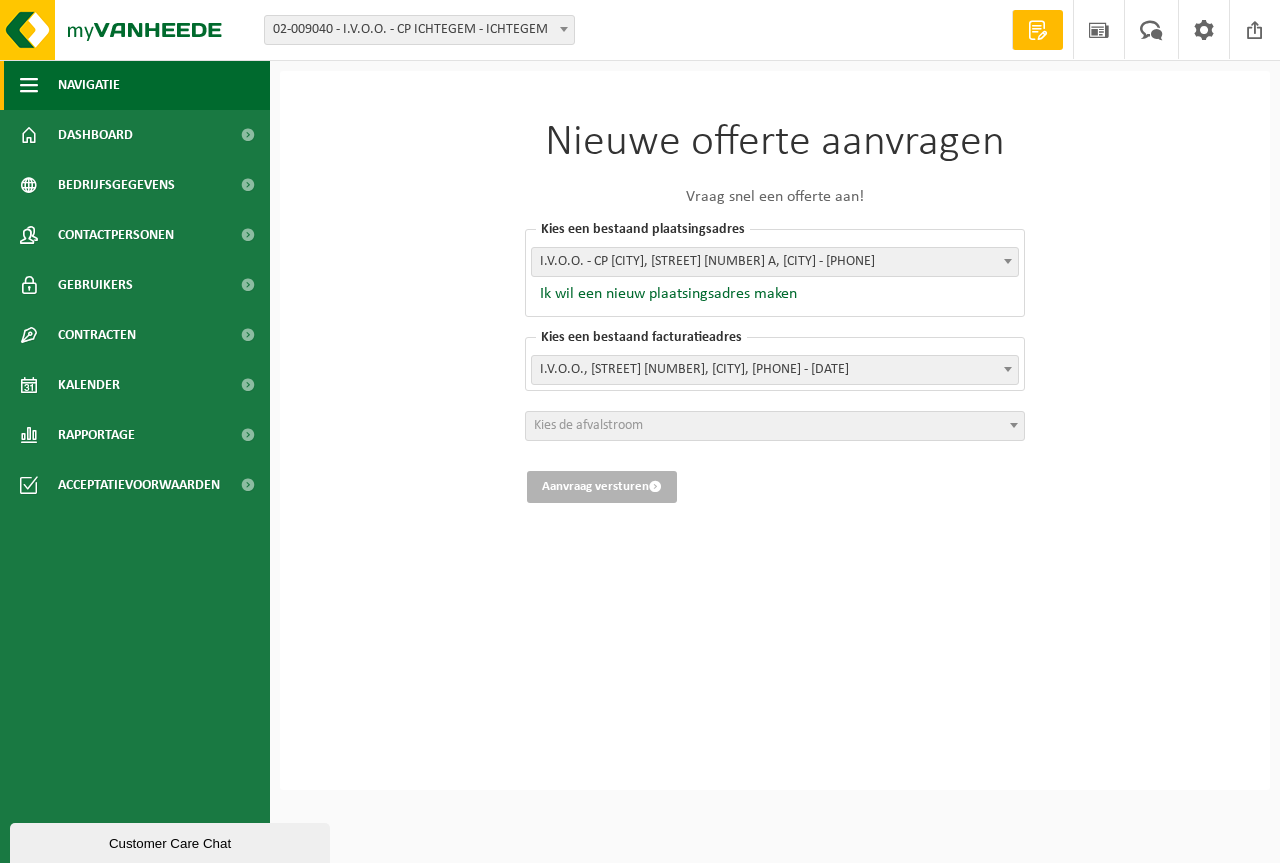 click on "Navigatie" at bounding box center [89, 85] 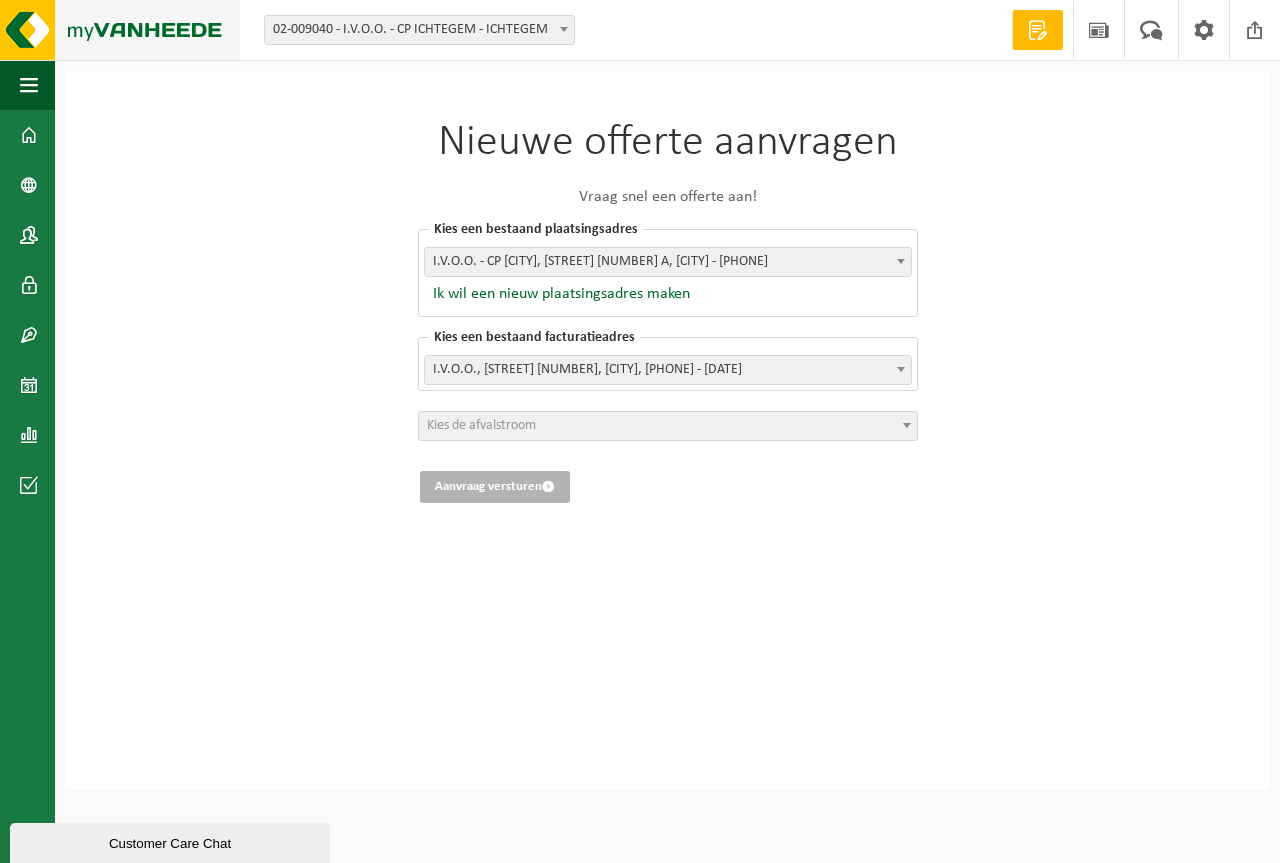 click at bounding box center [120, 30] 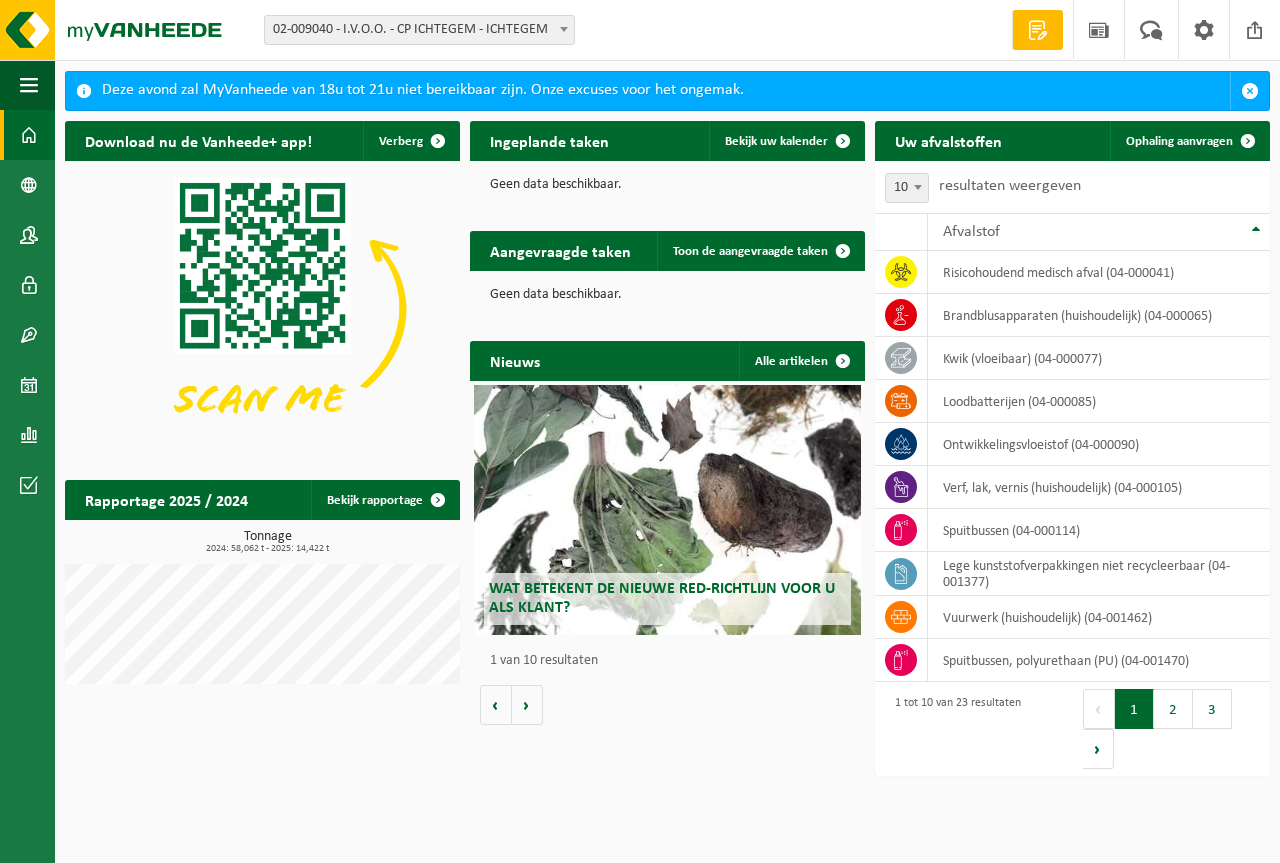 scroll, scrollTop: 0, scrollLeft: 0, axis: both 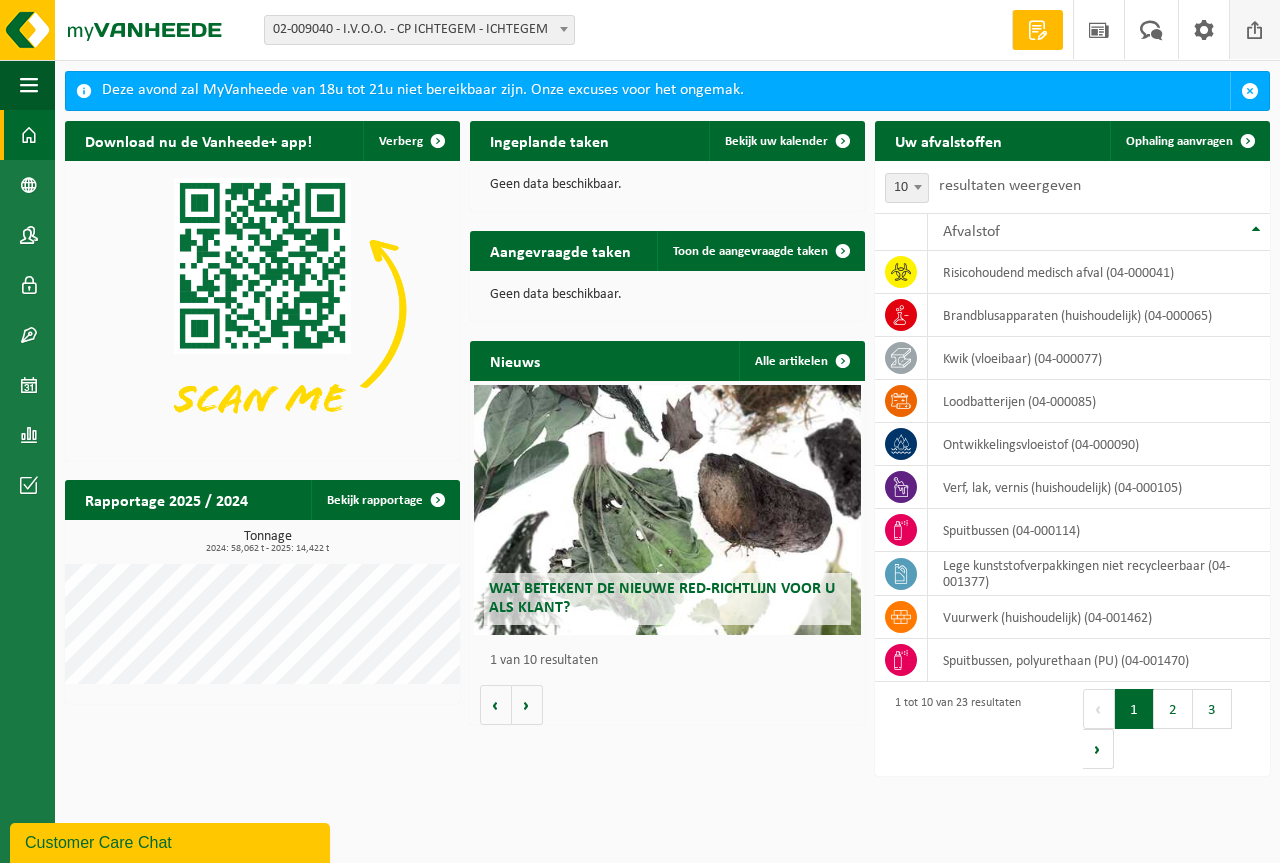 click at bounding box center (1255, 29) 